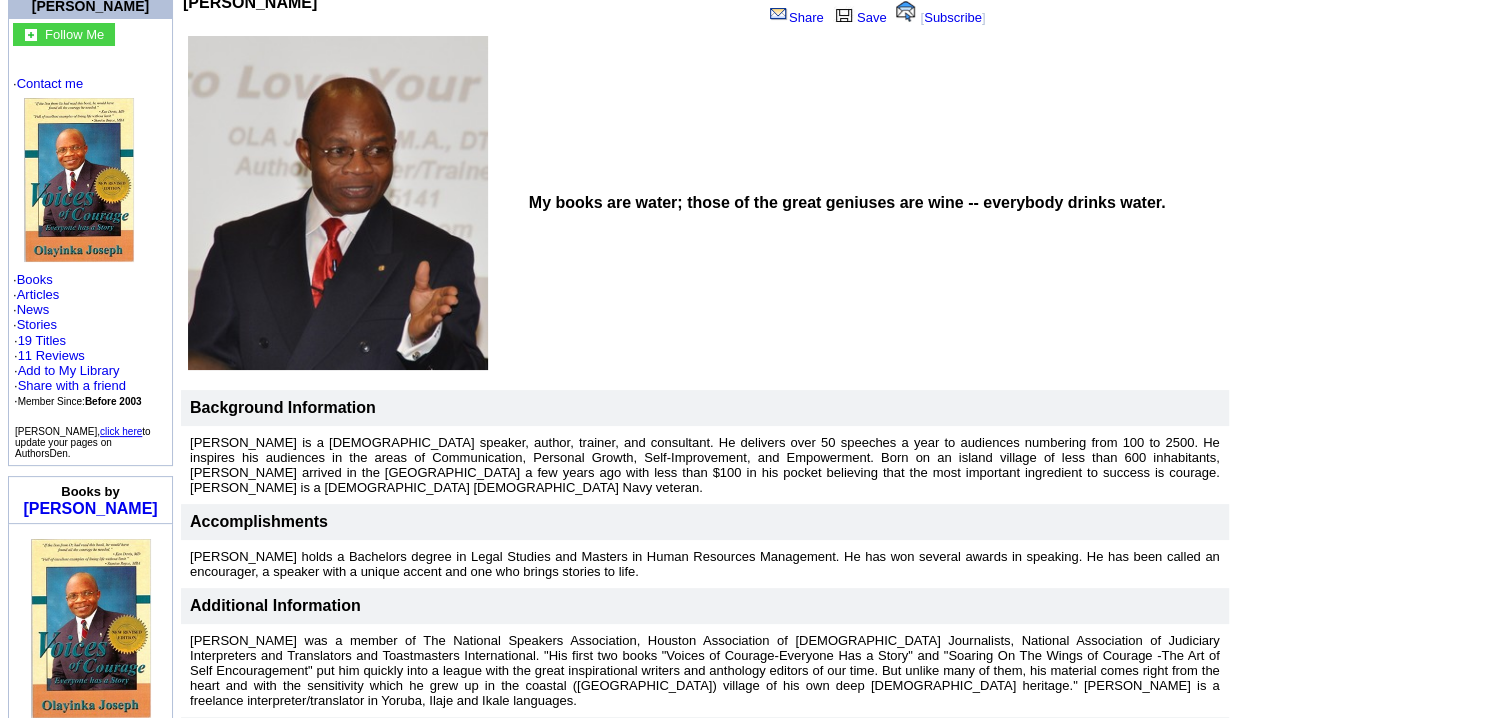 scroll, scrollTop: 200, scrollLeft: 0, axis: vertical 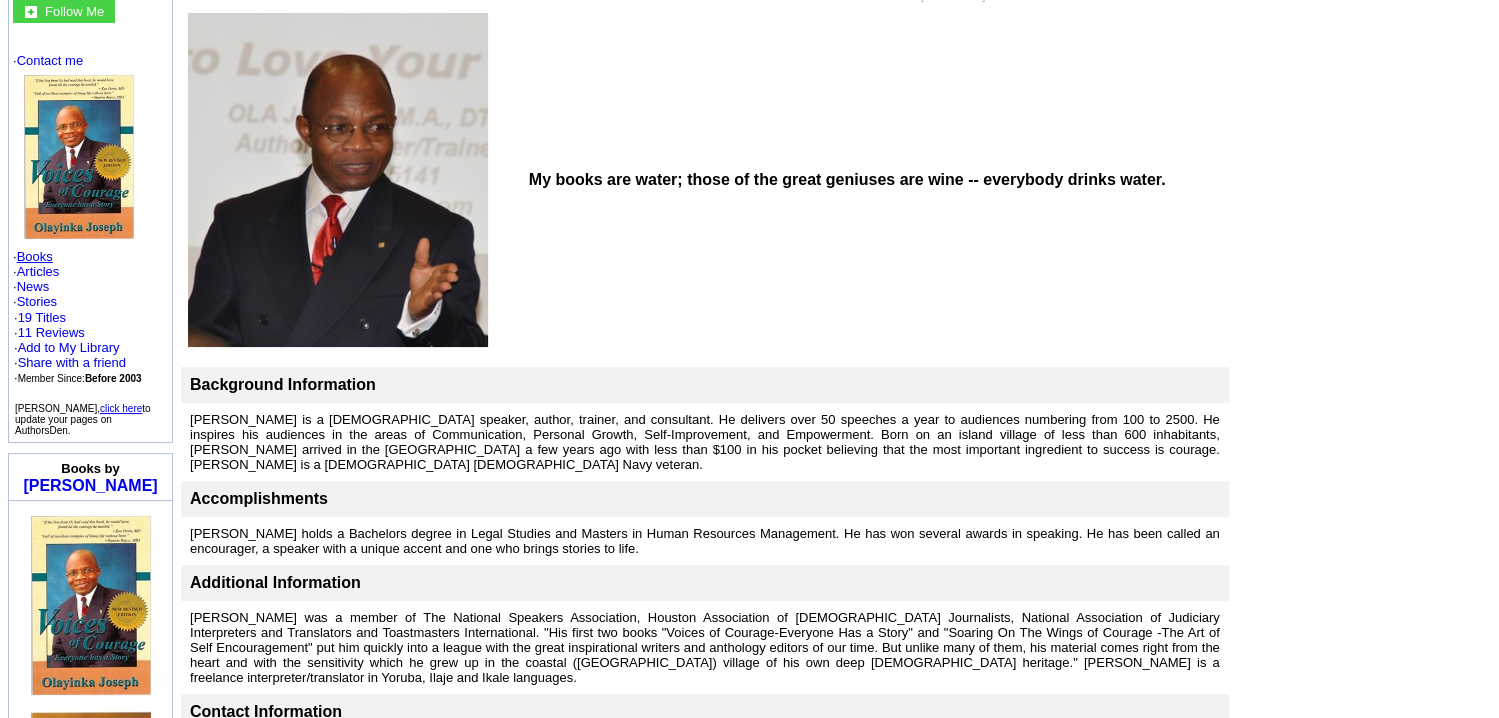 click on "Books" at bounding box center [35, 256] 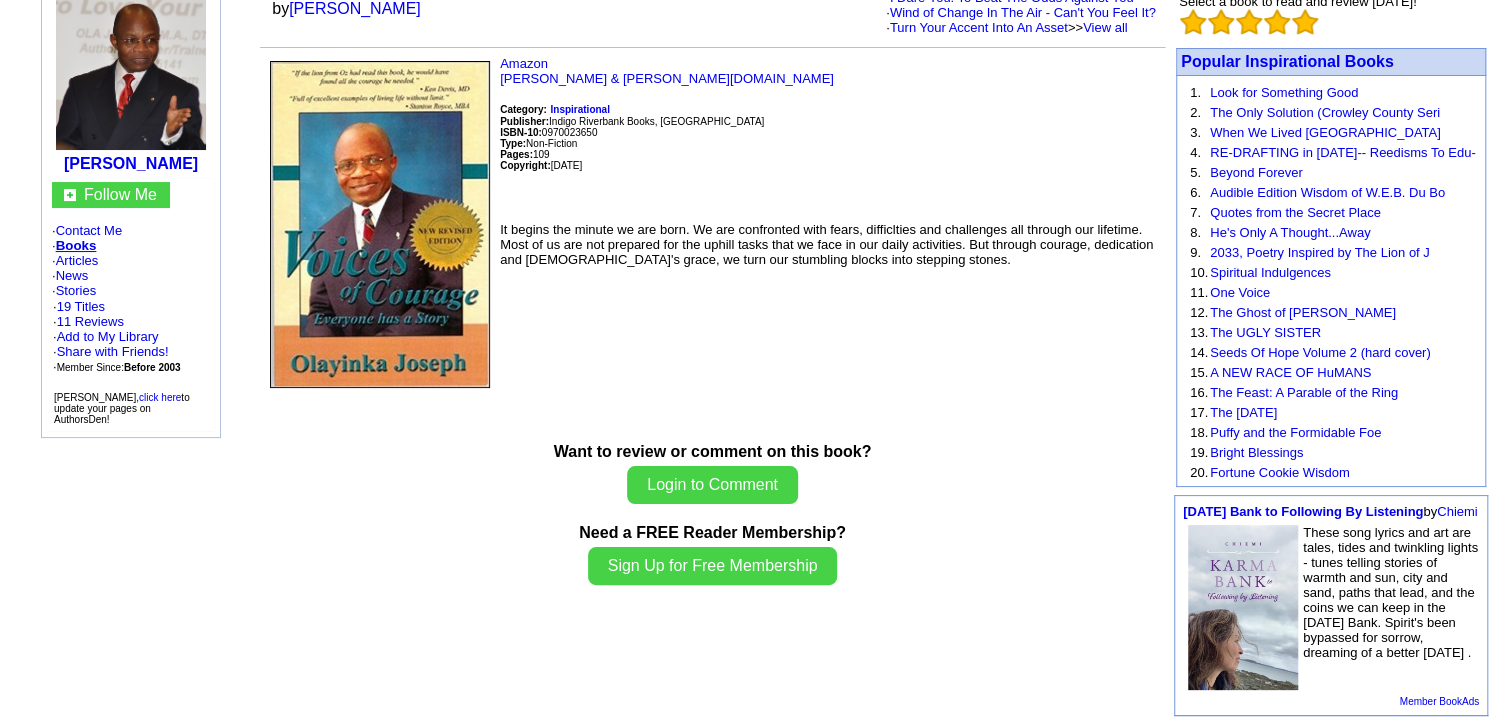 scroll, scrollTop: 0, scrollLeft: 0, axis: both 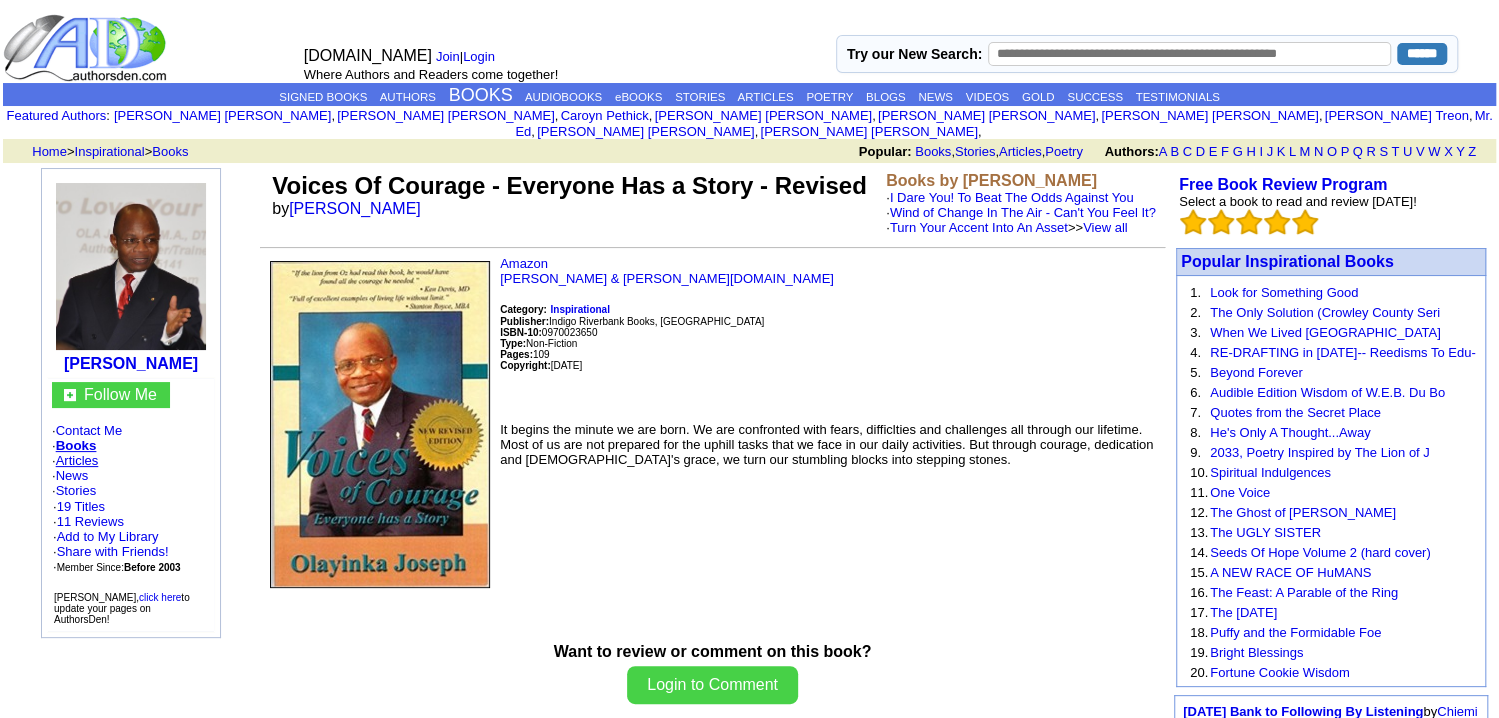 click on "Articles" 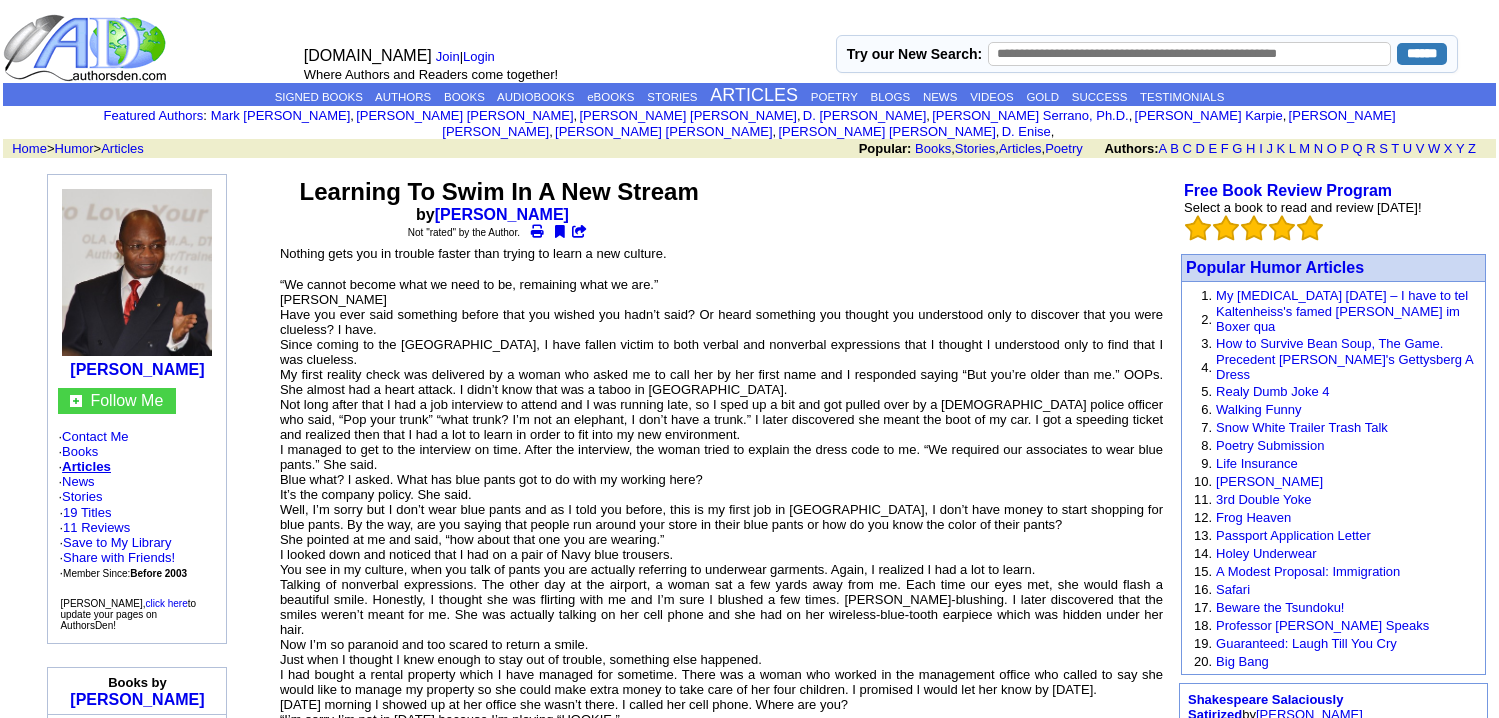 scroll, scrollTop: 0, scrollLeft: 0, axis: both 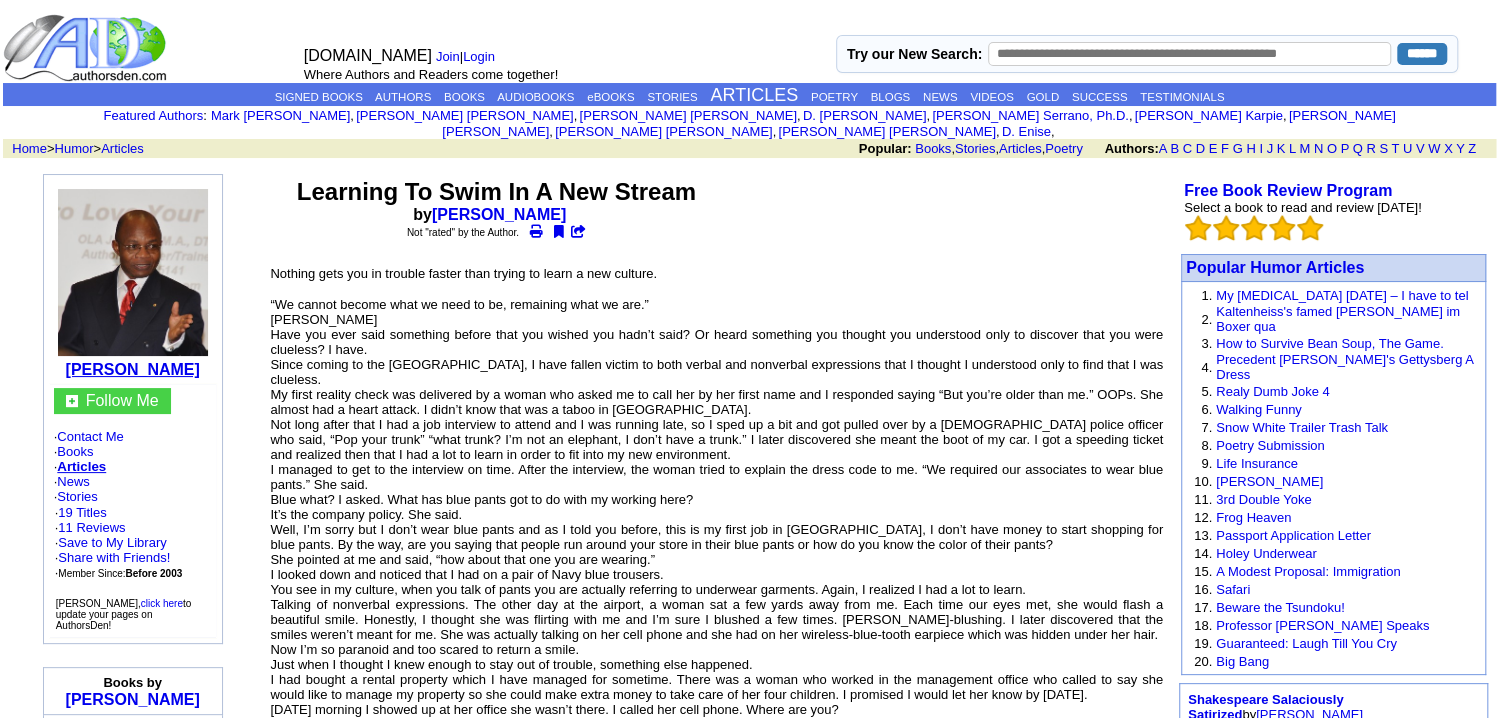 click on "[PERSON_NAME]" 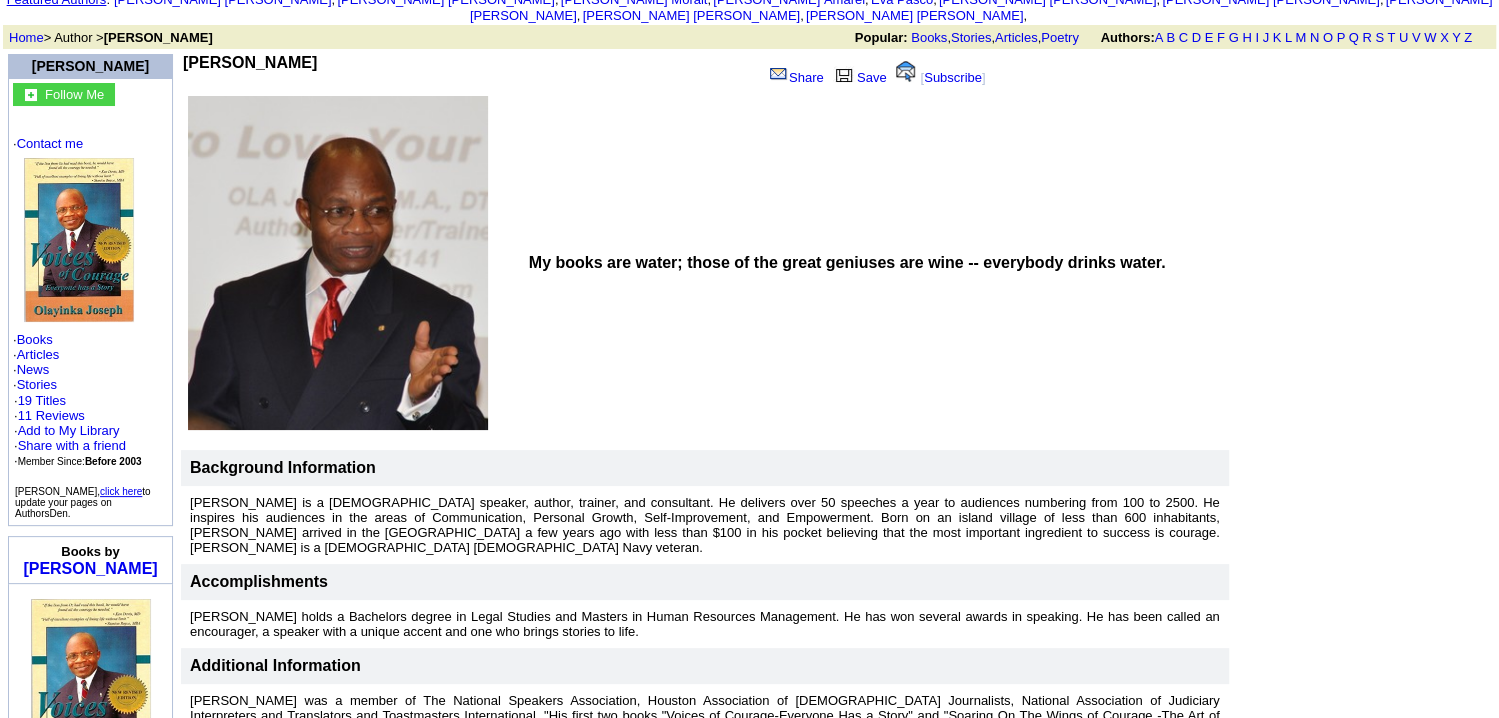 scroll, scrollTop: 0, scrollLeft: 0, axis: both 